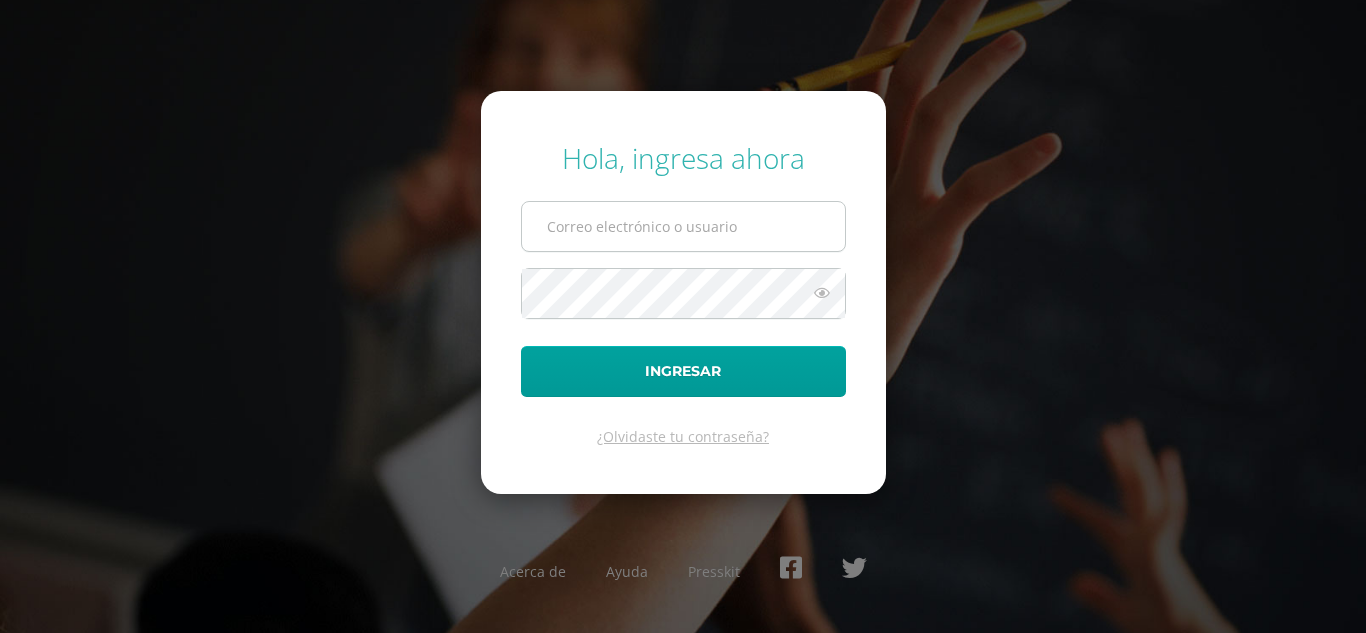 scroll, scrollTop: 0, scrollLeft: 0, axis: both 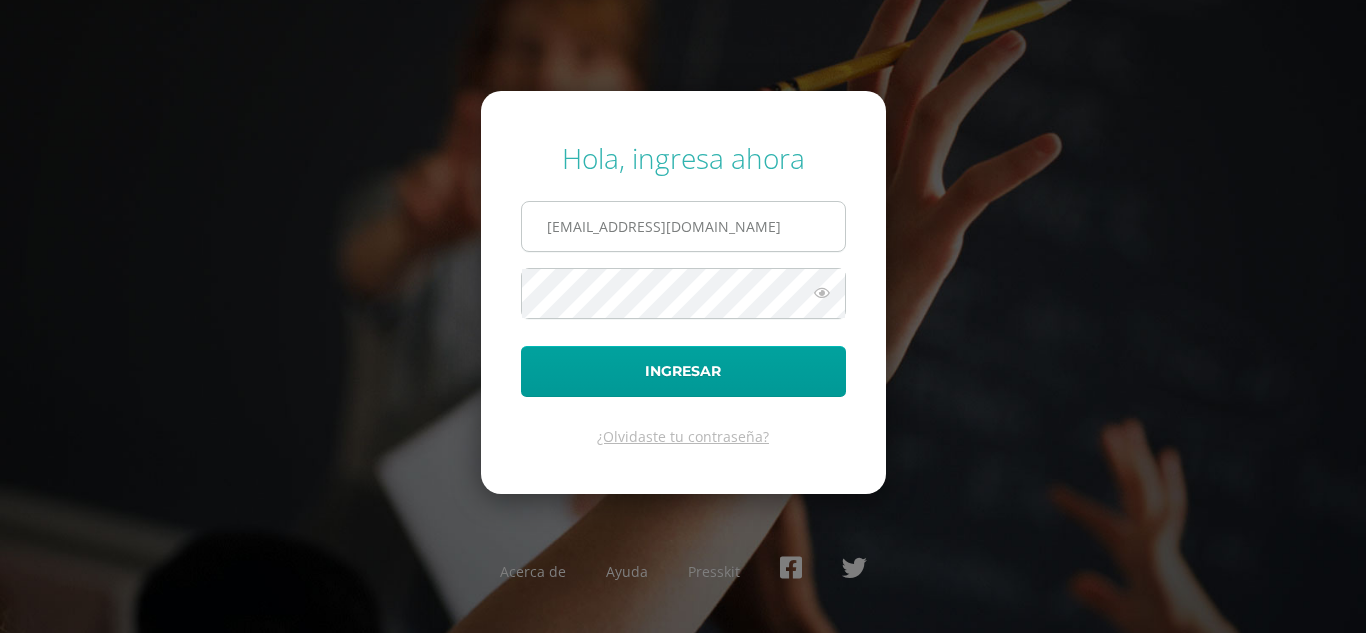 click on "karladeleon2023@maiagt.org" at bounding box center (683, 226) 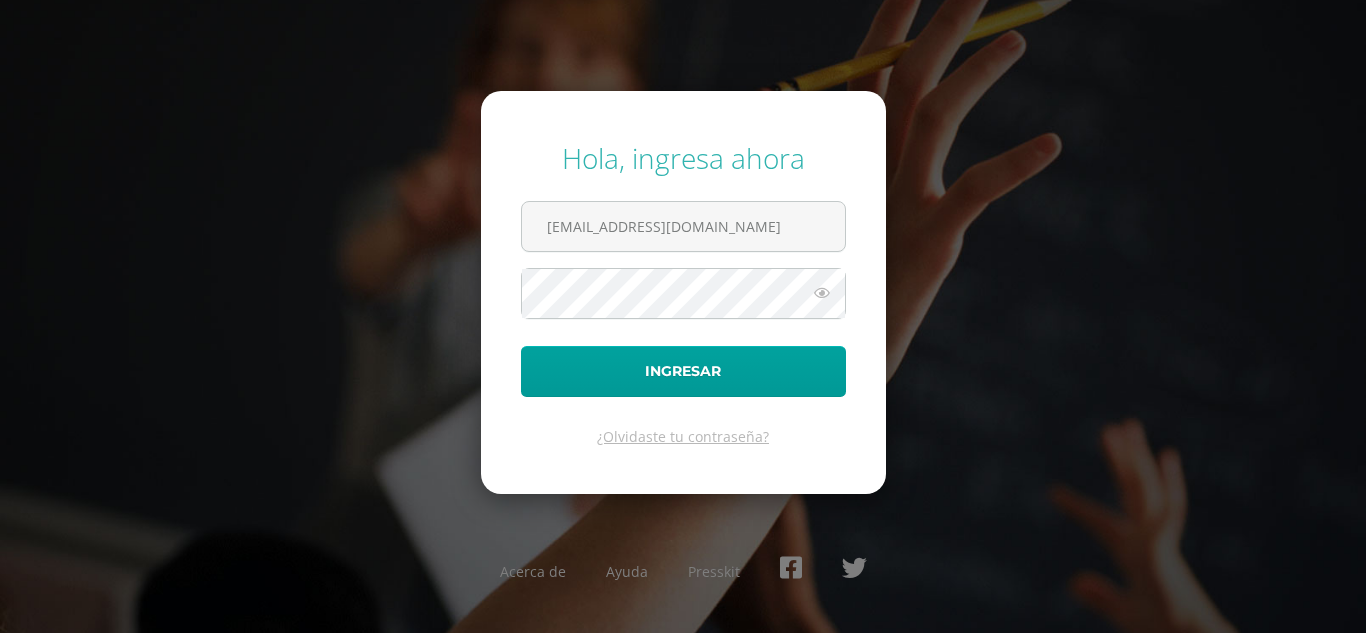 click at bounding box center [822, 293] 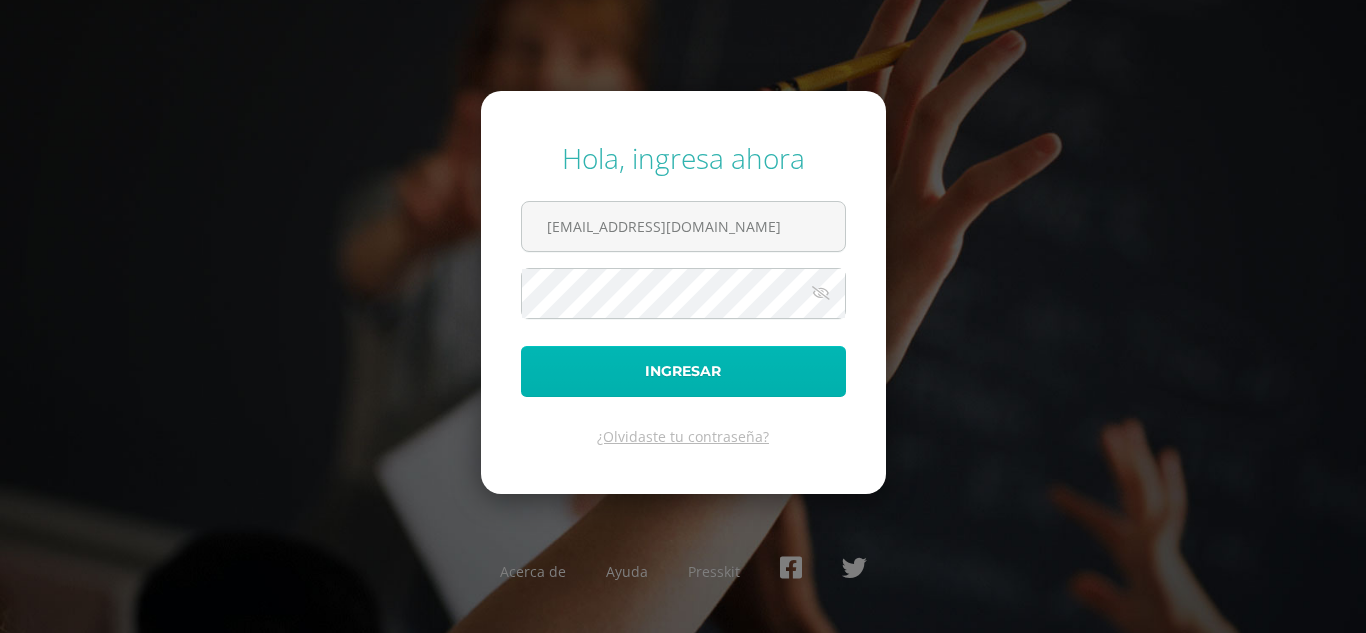 click on "Ingresar" at bounding box center [683, 371] 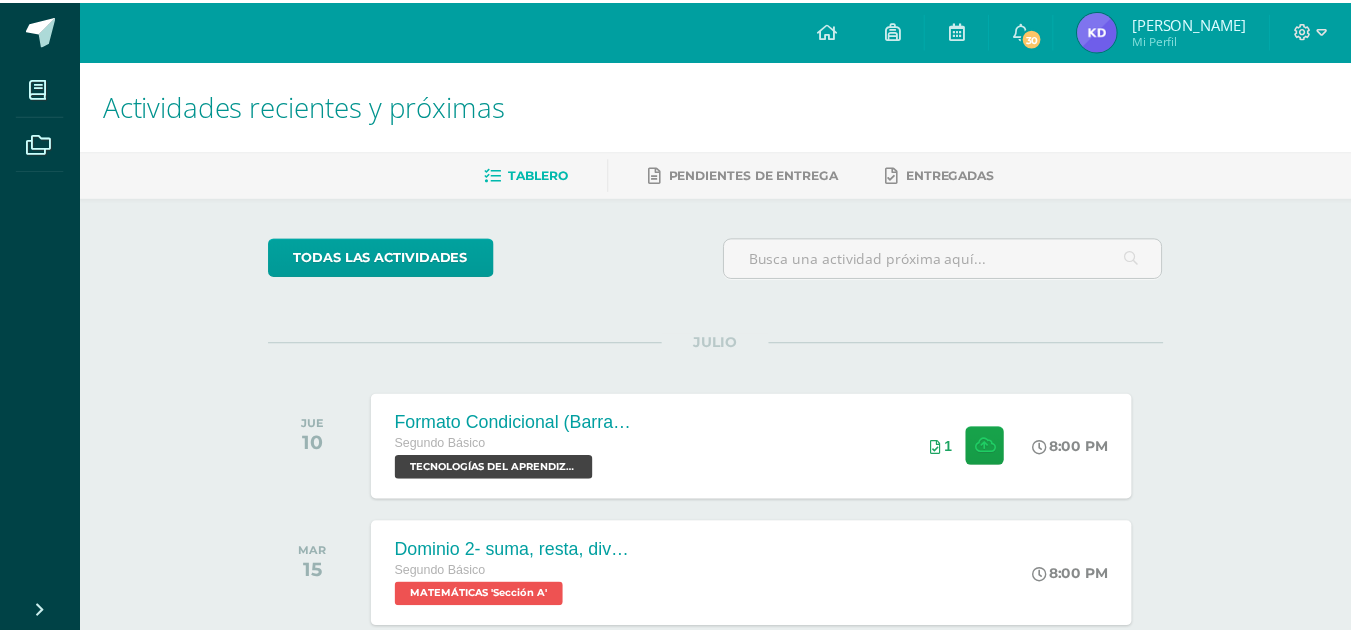 scroll, scrollTop: 0, scrollLeft: 0, axis: both 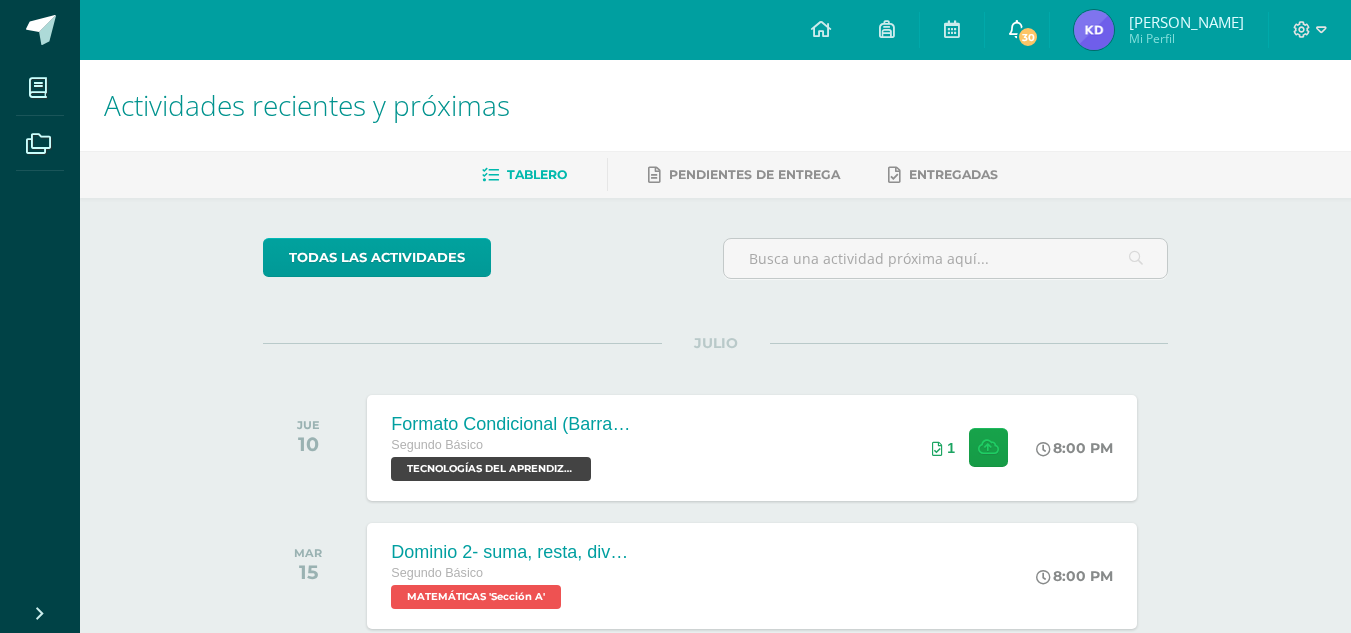 click at bounding box center (1017, 29) 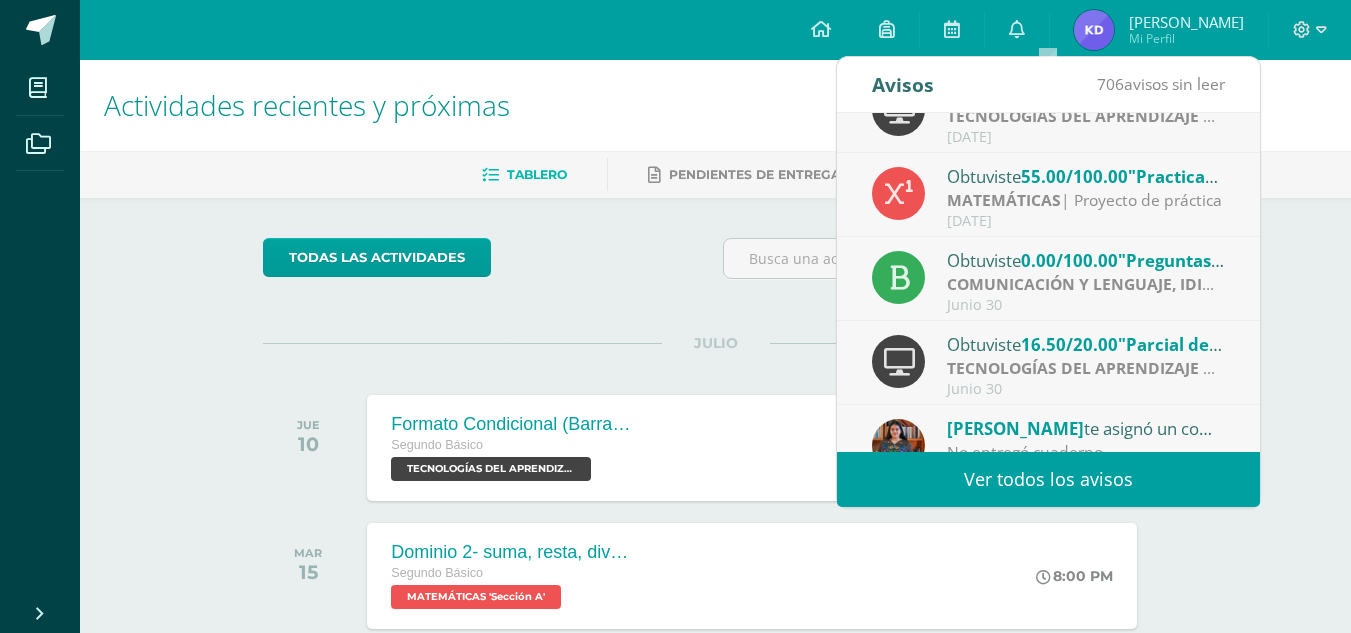 scroll, scrollTop: 297, scrollLeft: 0, axis: vertical 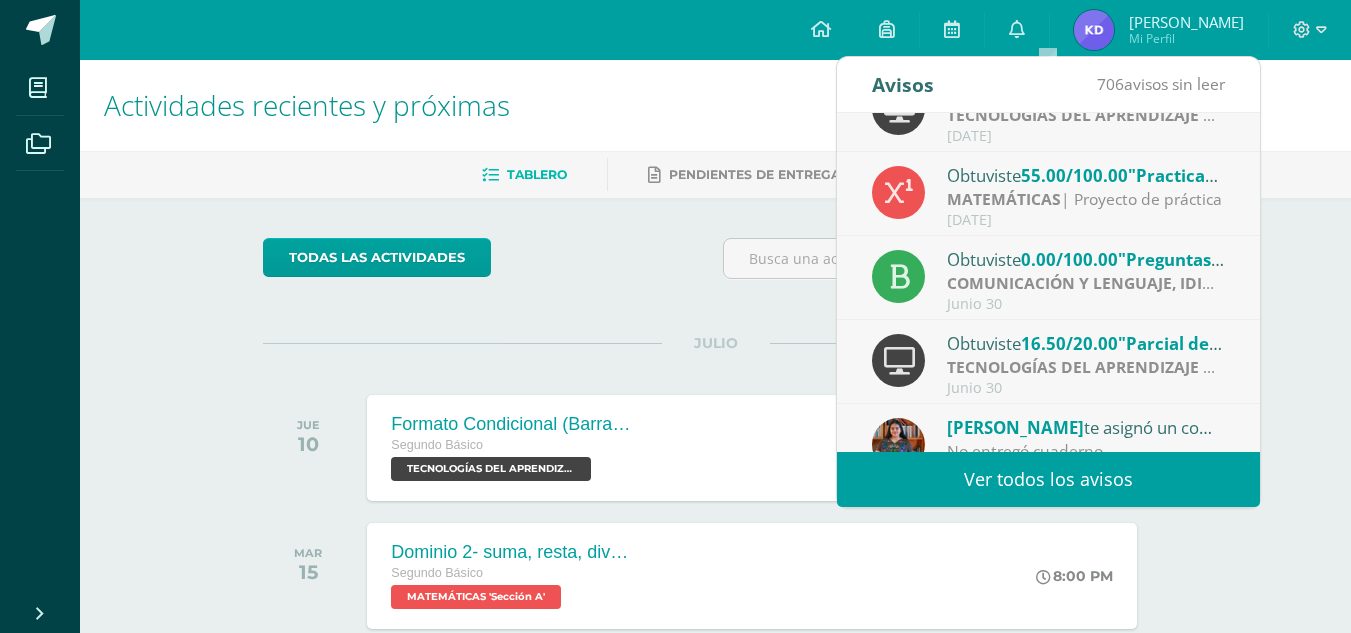 click on "Obtuviste
0.00/100.00  "Preguntas MINEDUC"
en
COMUNICACIÓN Y LENGUAJE, IDIOMA ESPAÑOL" at bounding box center [1086, 259] 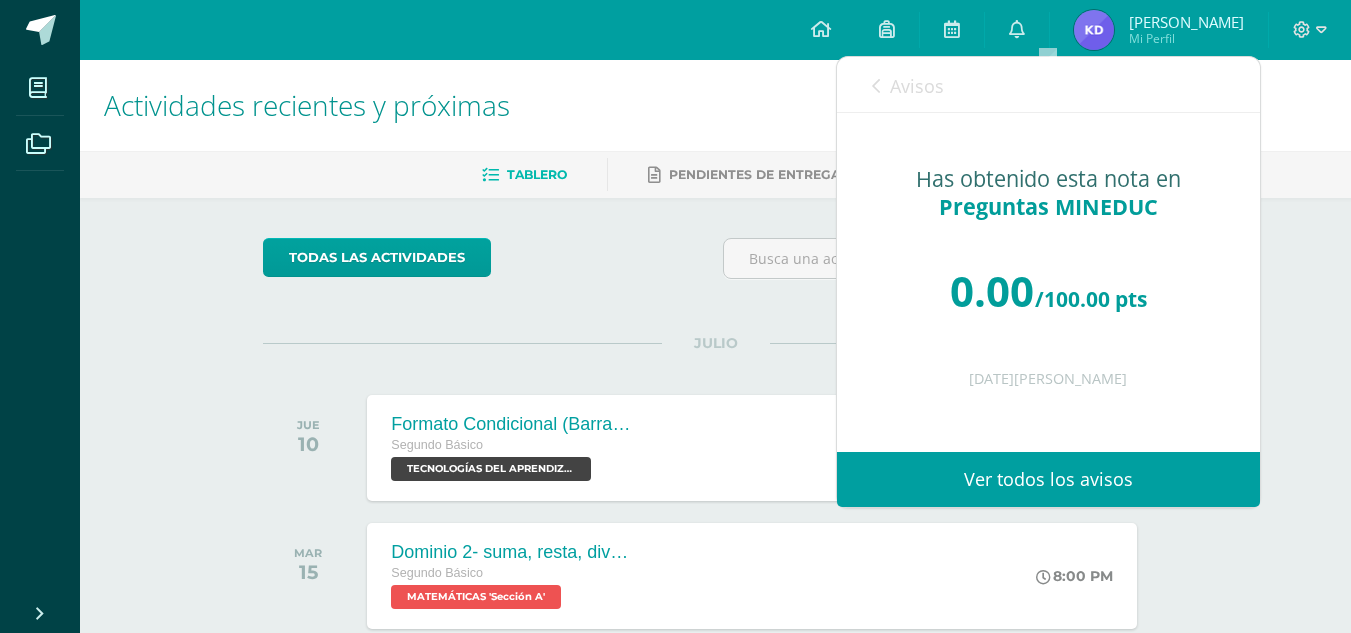 click on "Avisos" at bounding box center (908, 85) 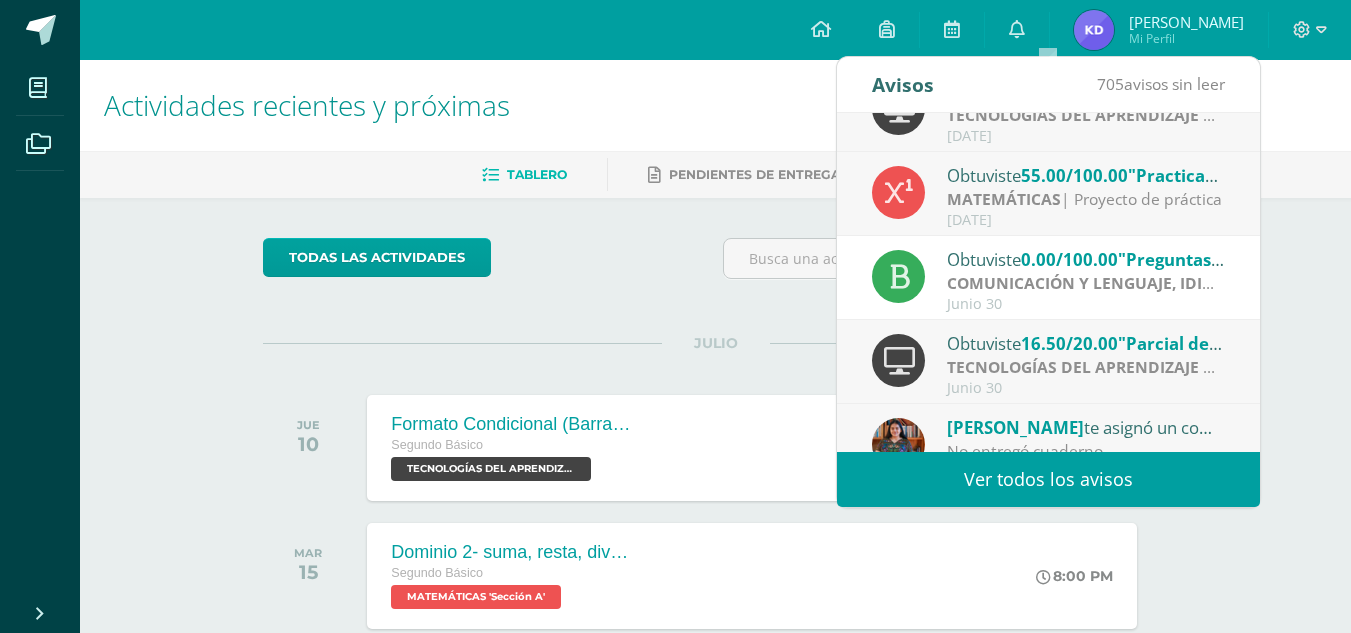 scroll, scrollTop: 333, scrollLeft: 0, axis: vertical 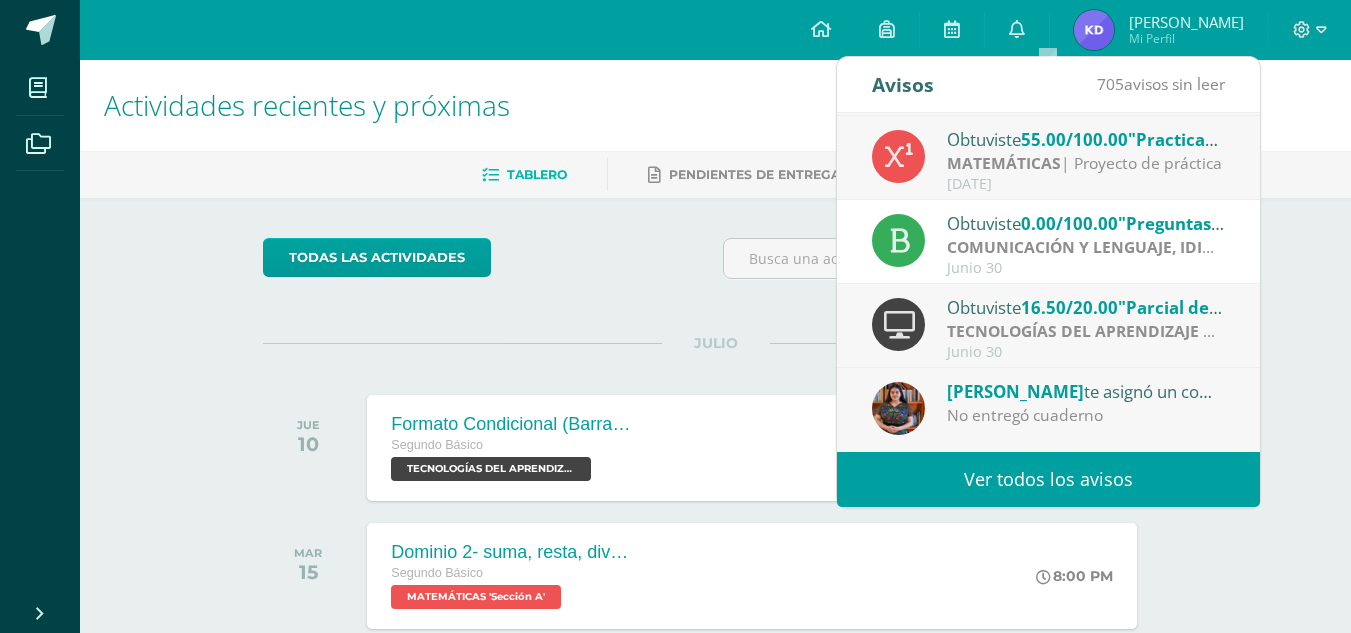 click on "Alexandra Bulux   te asignó un comentario en 'Párrafo de Secuencia Steam' para 'TECNOLOGÍAS DEL APRENDIZAJE Y LA COMUNICACIÓN'" at bounding box center (1086, 391) 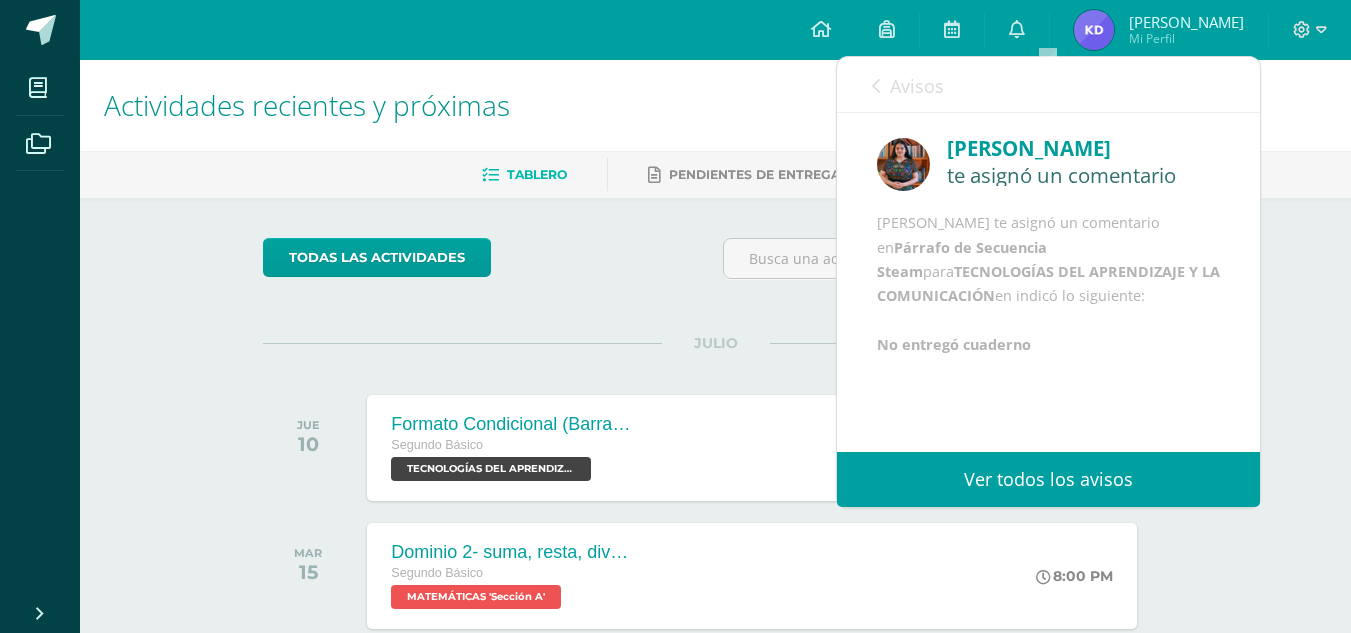 scroll, scrollTop: 24, scrollLeft: 0, axis: vertical 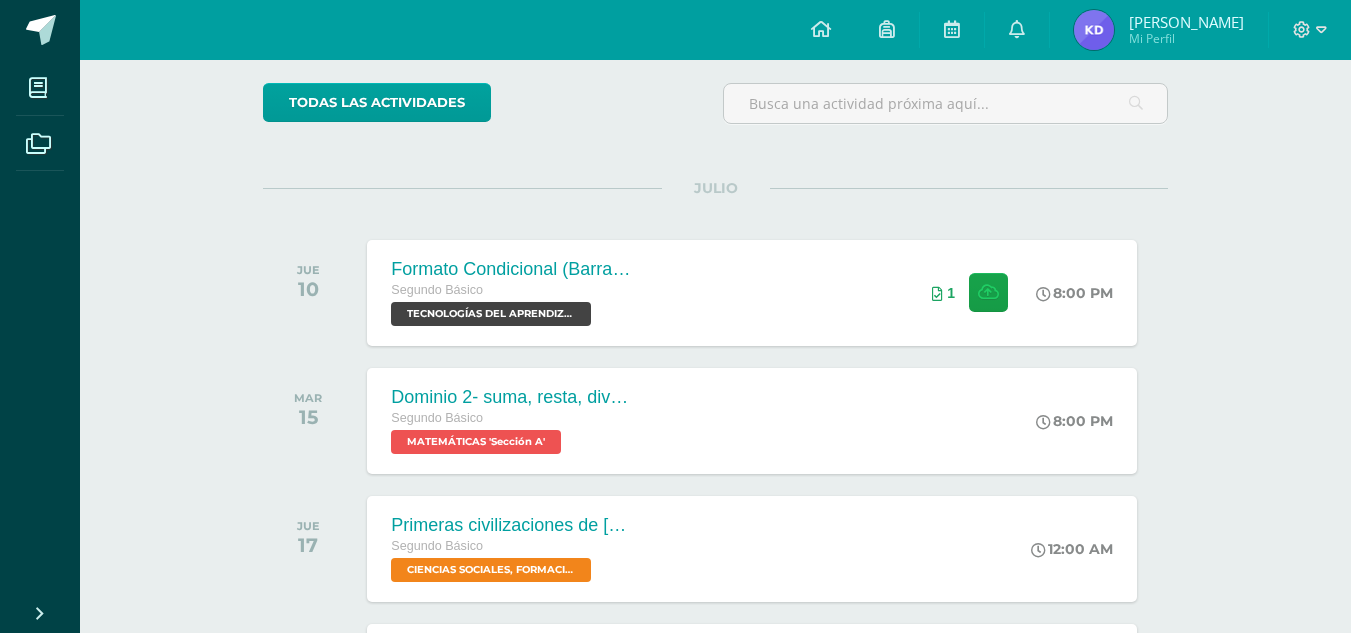 click on "[PERSON_NAME]" at bounding box center [1186, 22] 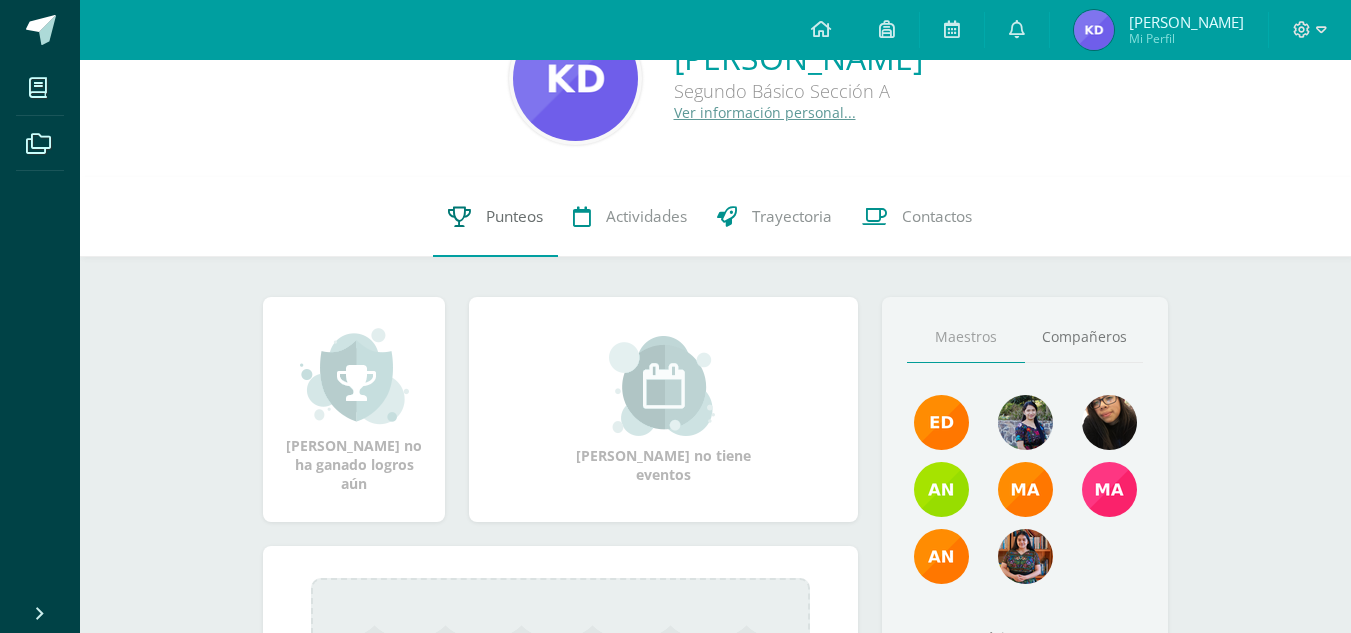 scroll, scrollTop: 81, scrollLeft: 0, axis: vertical 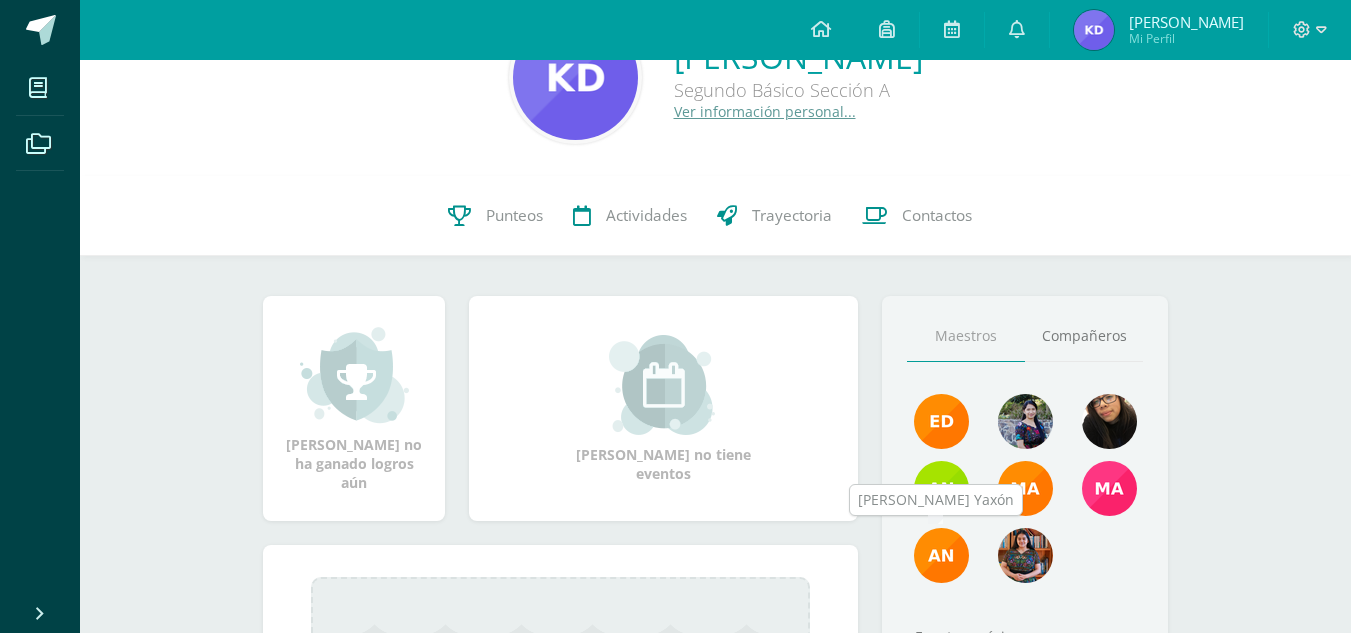 click at bounding box center [941, 555] 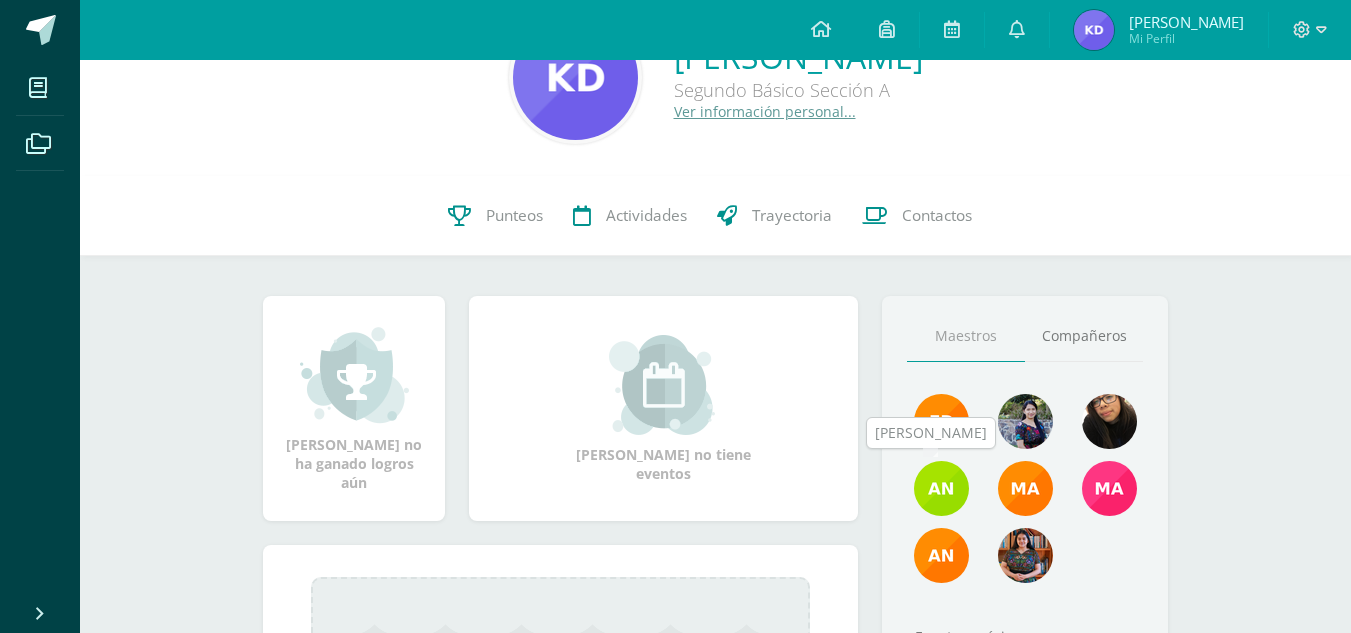 click at bounding box center [941, 488] 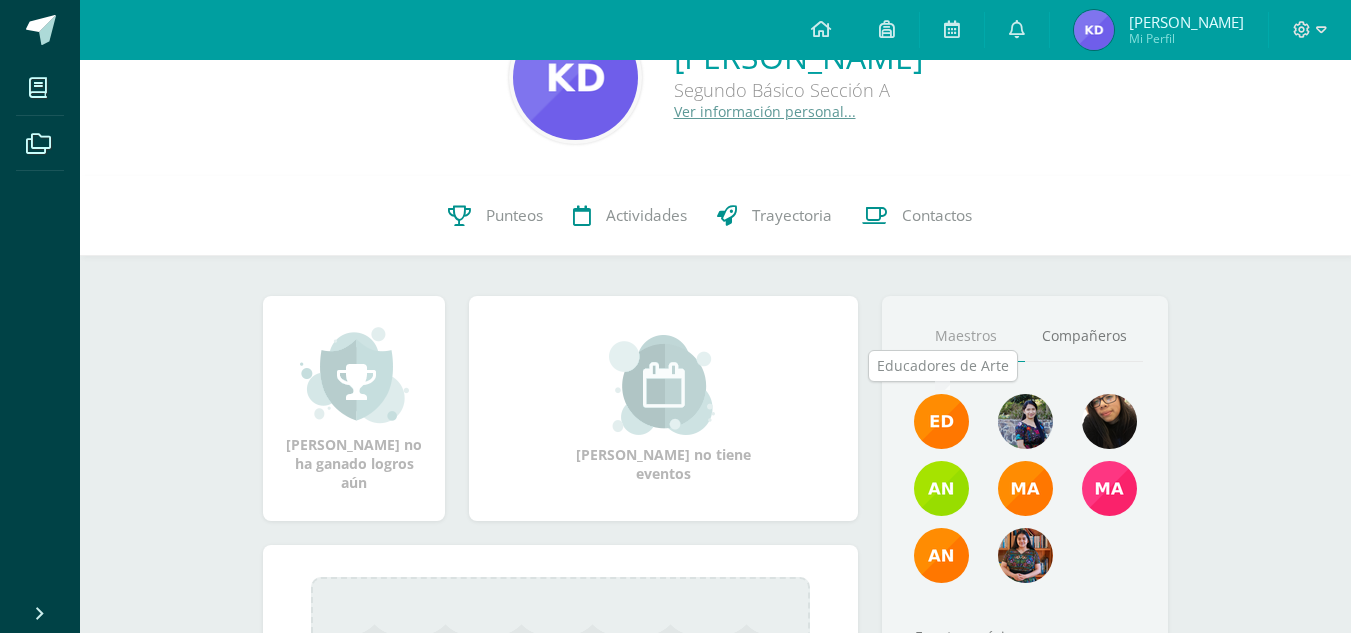 click at bounding box center [941, 421] 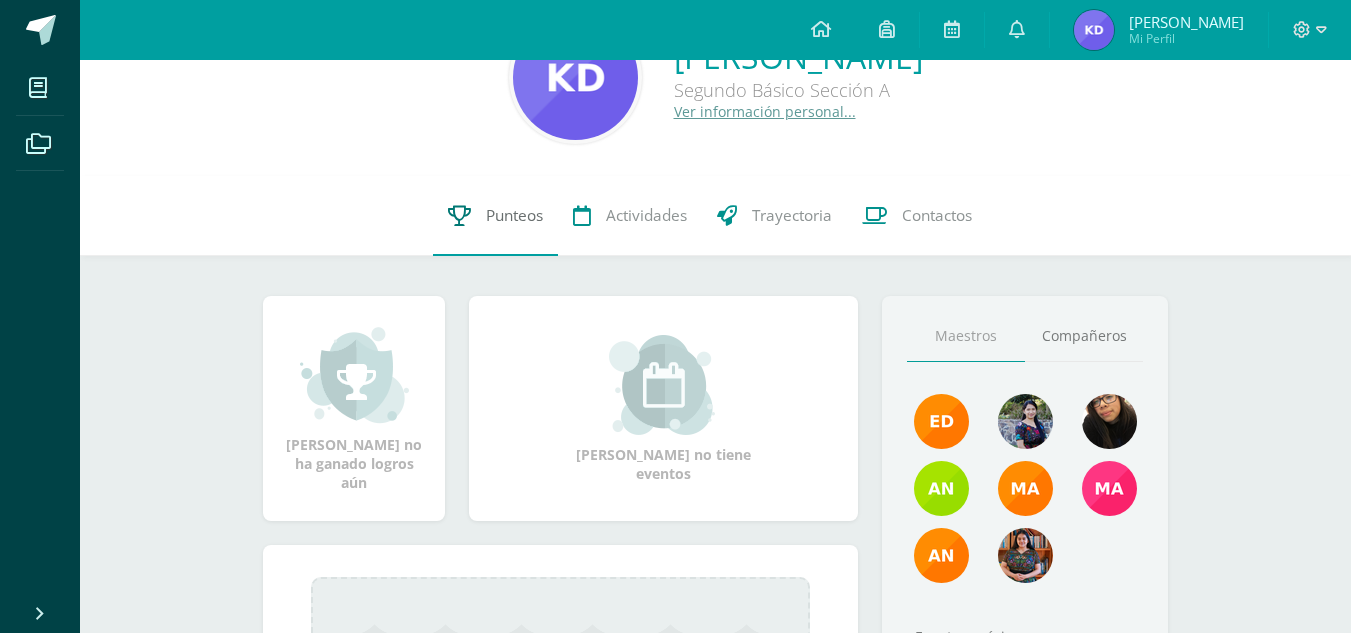 click on "Punteos" at bounding box center [495, 216] 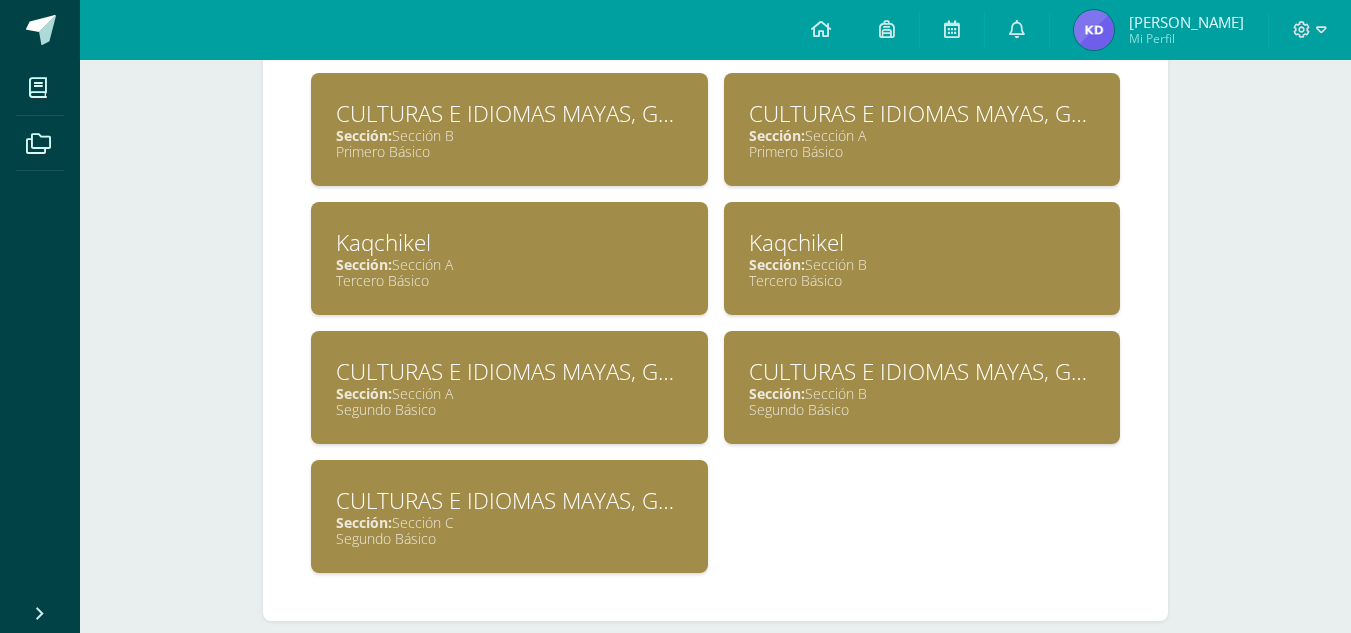 scroll, scrollTop: 800, scrollLeft: 0, axis: vertical 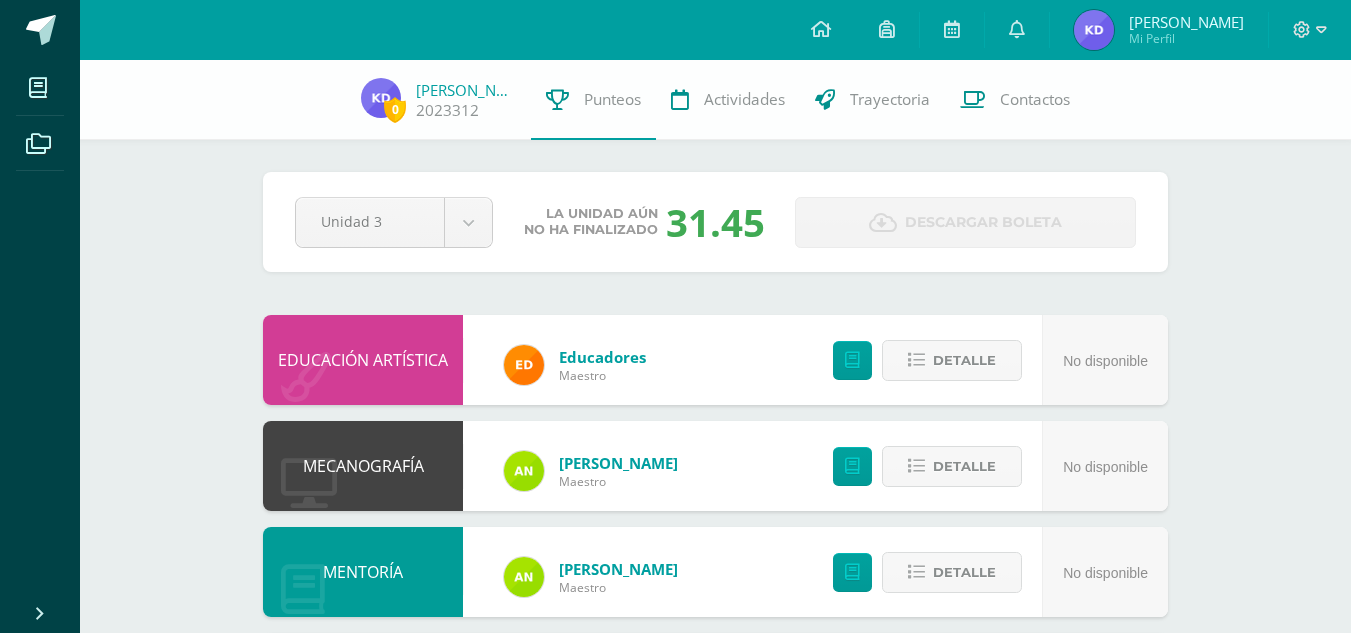 click on "La unidad aún no ha finalizado
31.45" at bounding box center [644, 222] 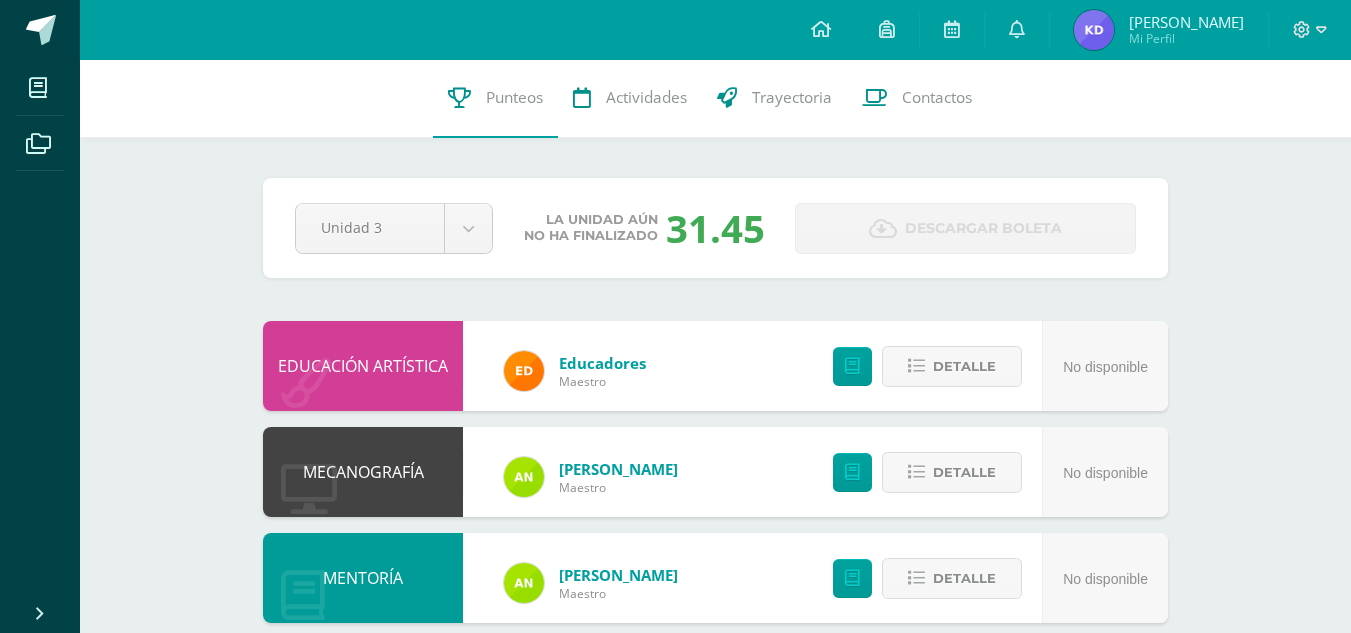 scroll, scrollTop: 0, scrollLeft: 0, axis: both 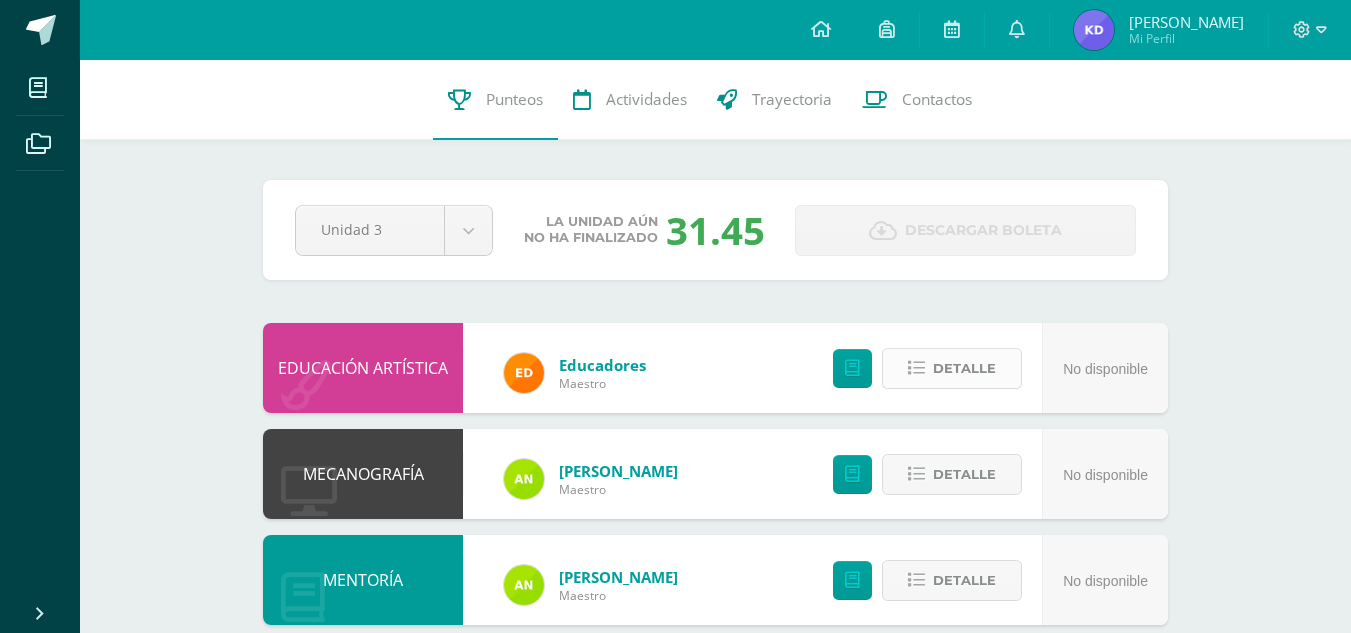 click on "Detalle" at bounding box center [964, 368] 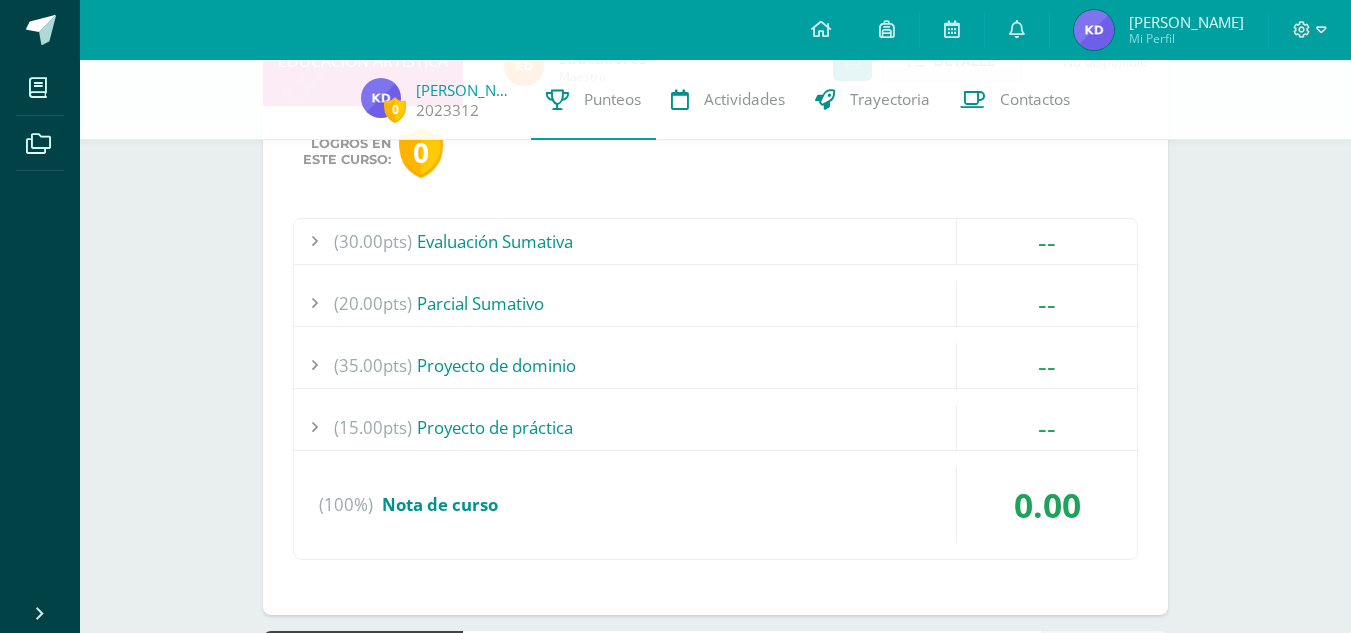 scroll, scrollTop: 300, scrollLeft: 0, axis: vertical 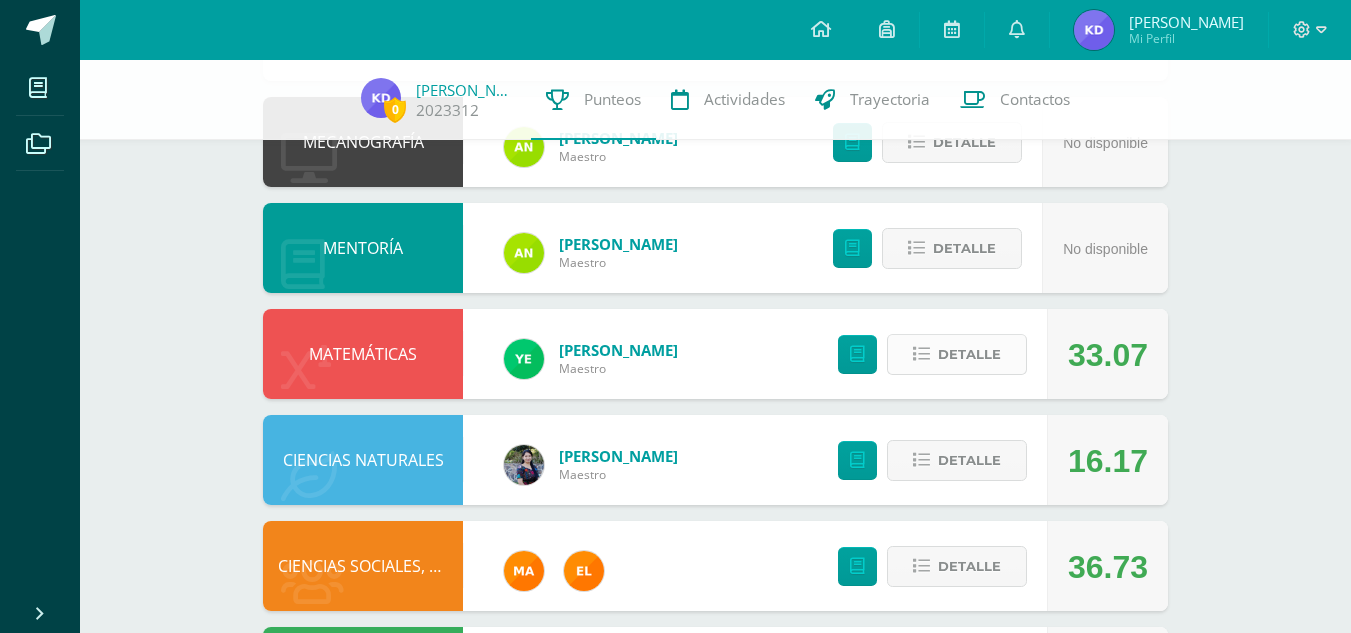 click on "Detalle" at bounding box center (969, 354) 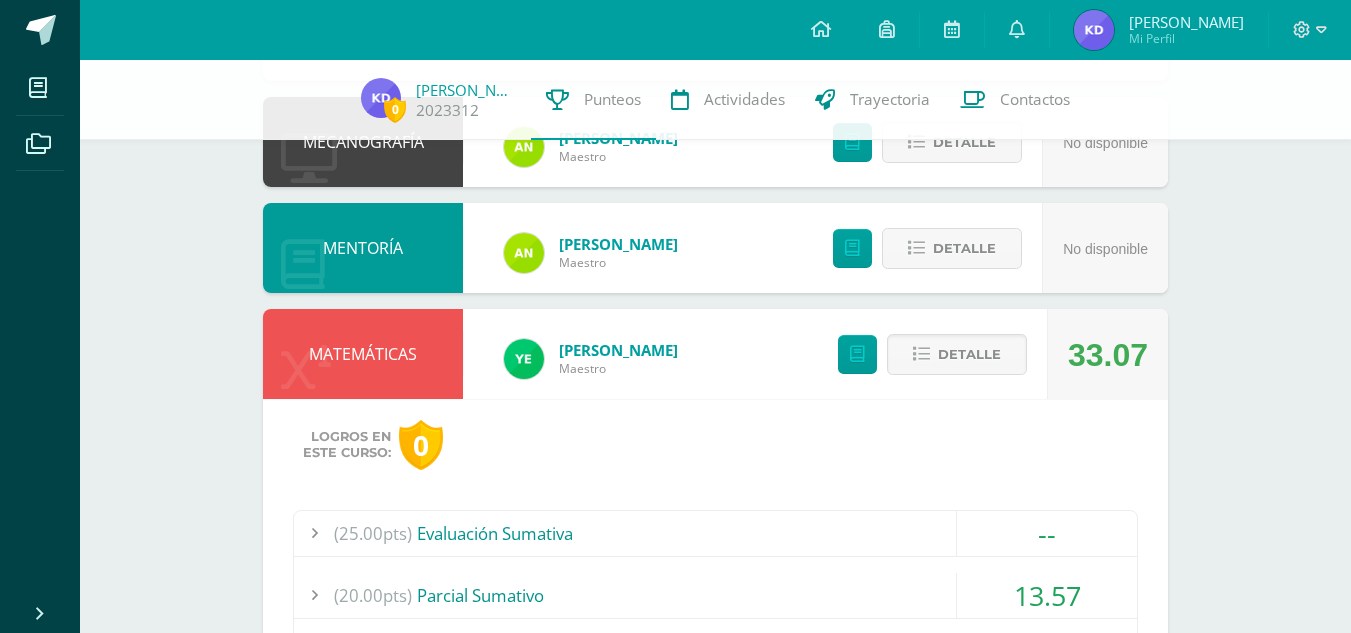click on "[PERSON_NAME]" at bounding box center [618, 350] 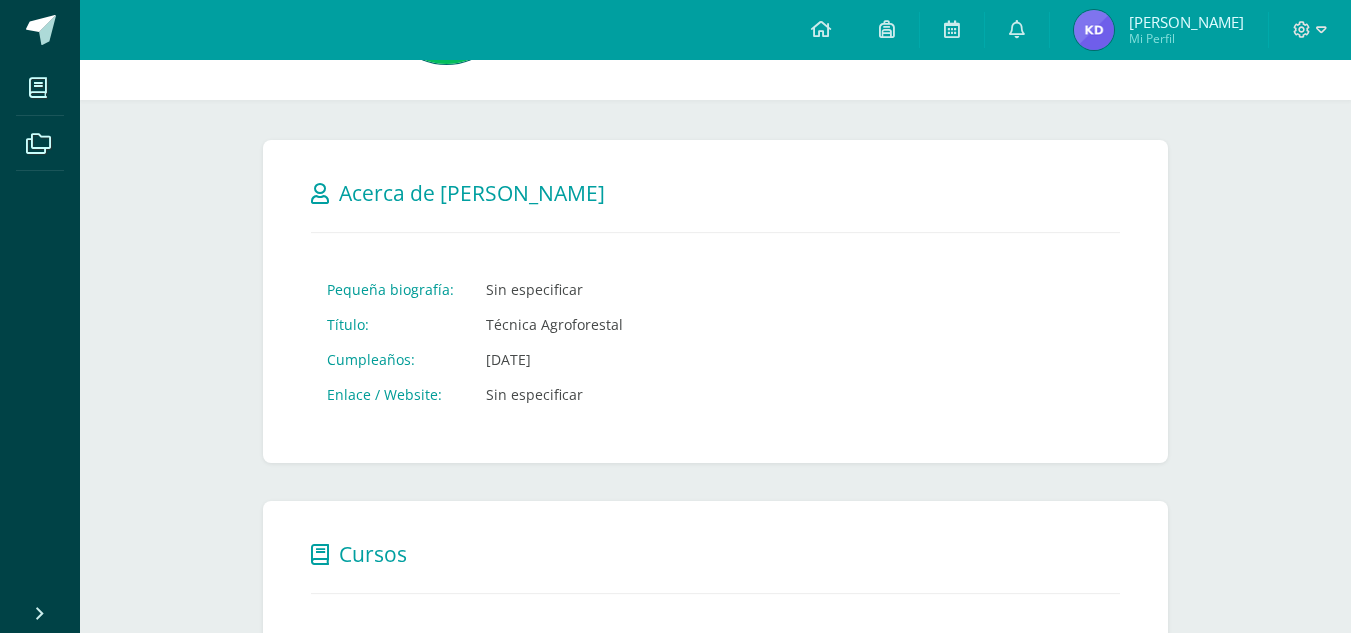 scroll, scrollTop: 168, scrollLeft: 0, axis: vertical 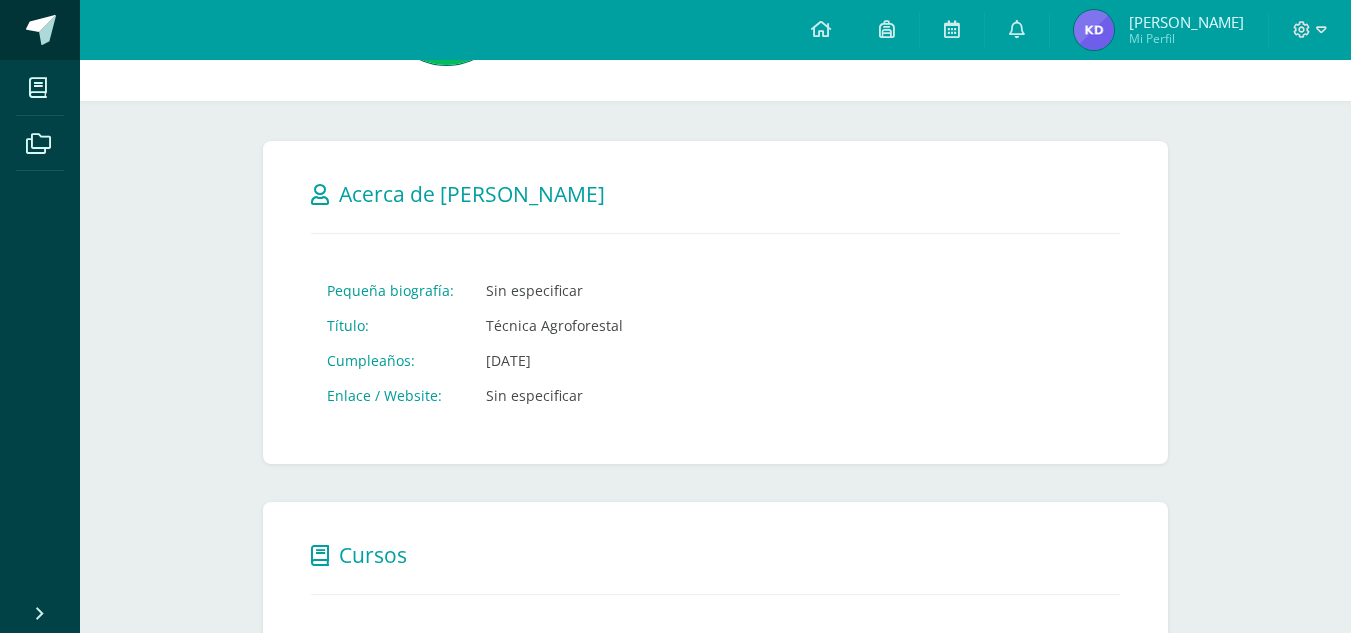 click at bounding box center (41, 30) 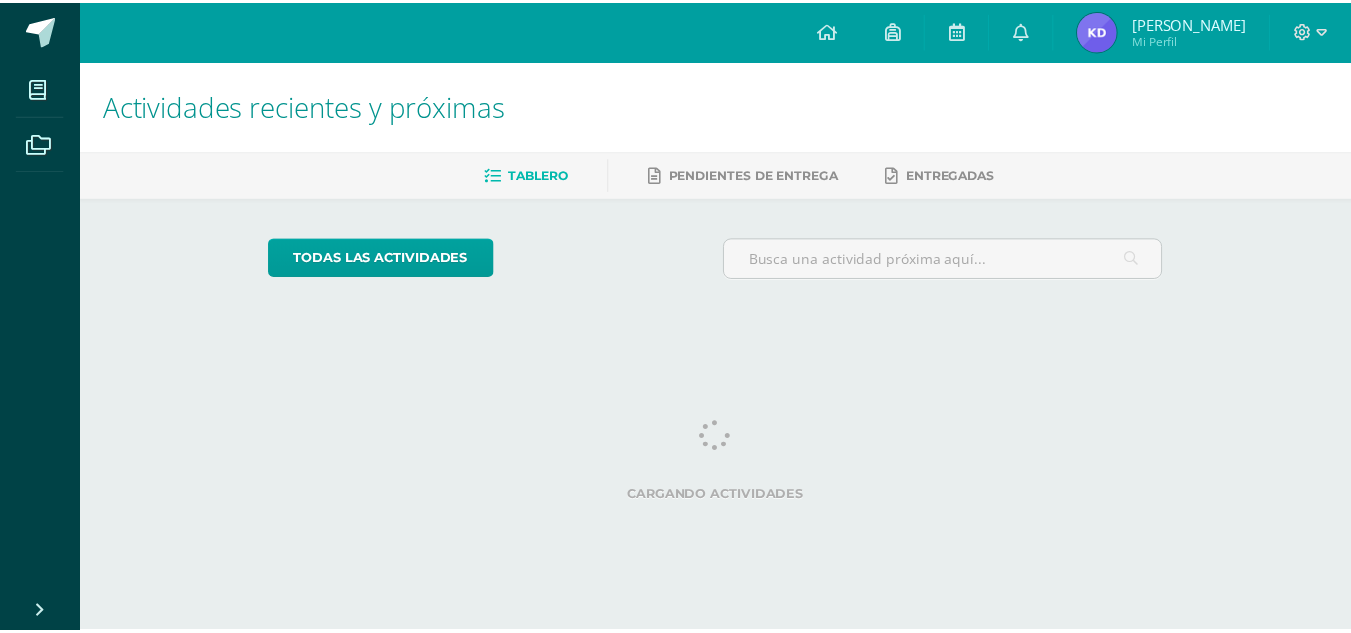 scroll, scrollTop: 0, scrollLeft: 0, axis: both 